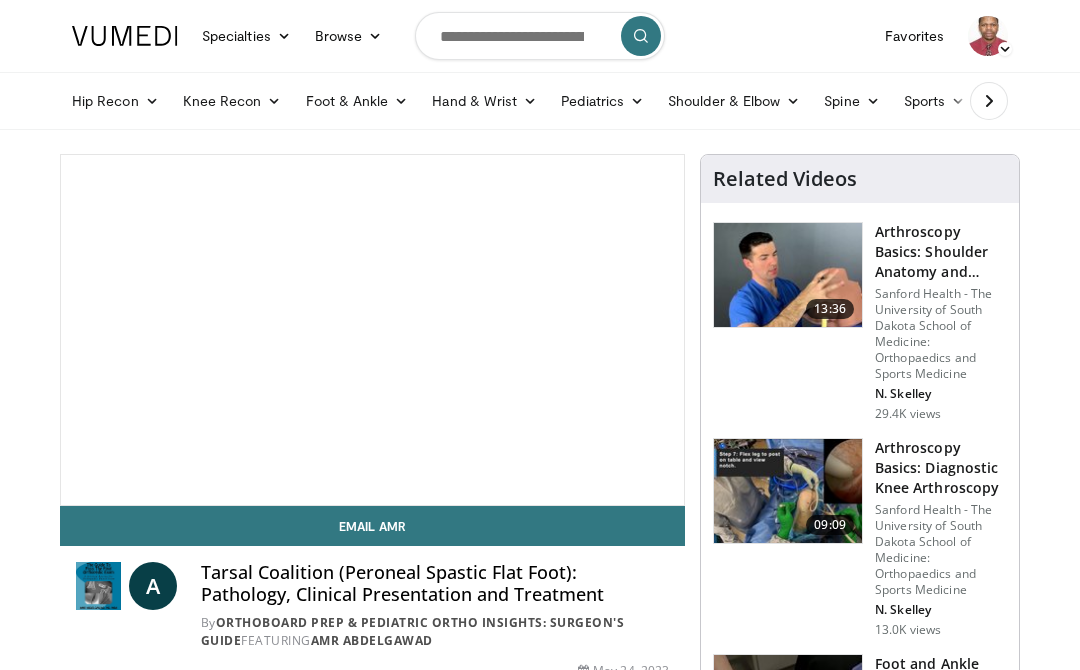 scroll, scrollTop: 0, scrollLeft: 0, axis: both 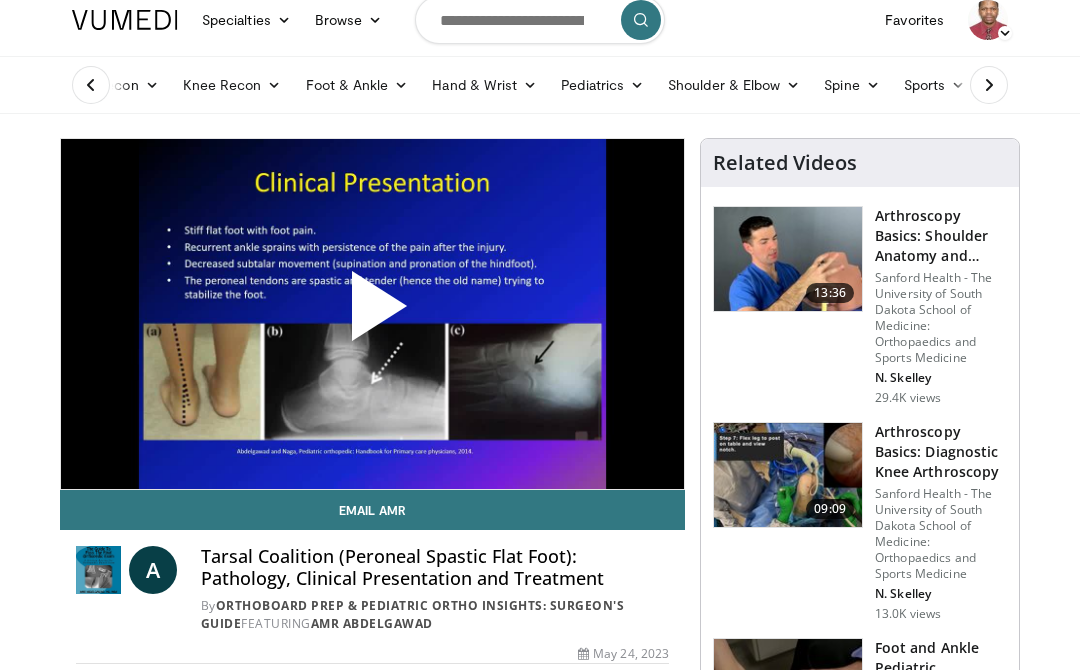 click on "Foot & Ankle" at bounding box center (357, 85) 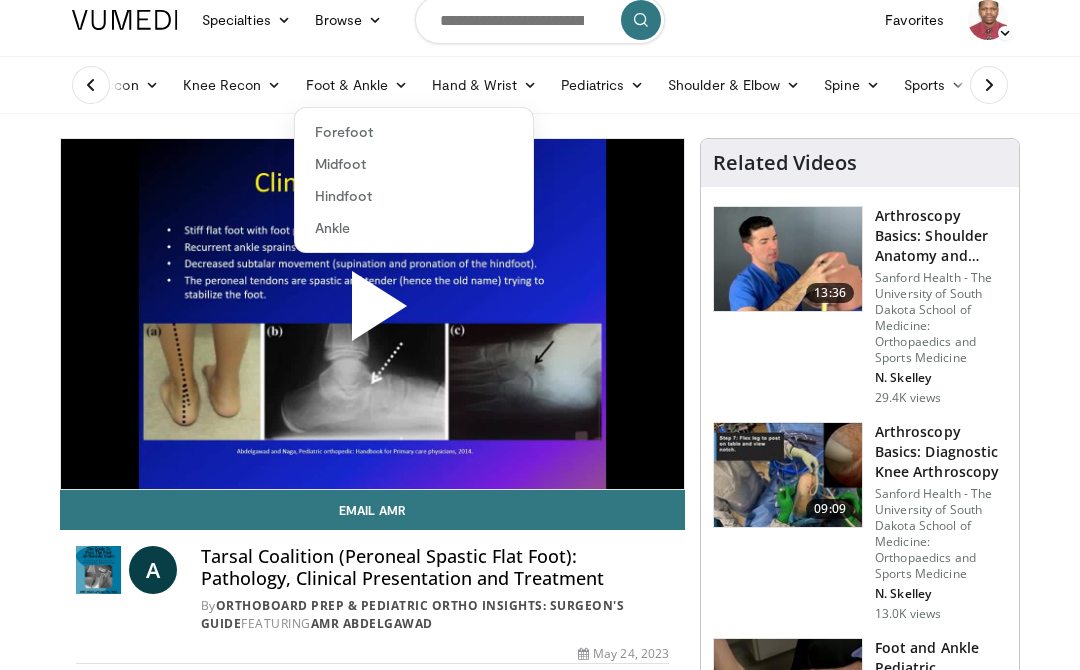 click on "Ankle" at bounding box center [414, 228] 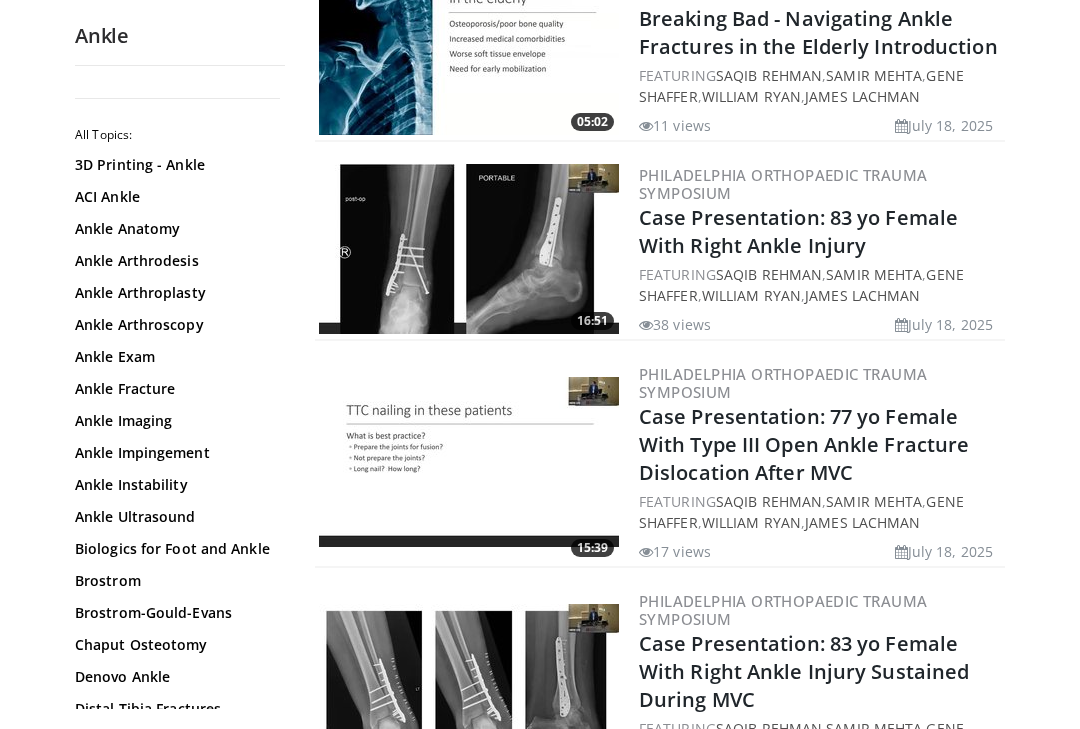scroll, scrollTop: 264, scrollLeft: 0, axis: vertical 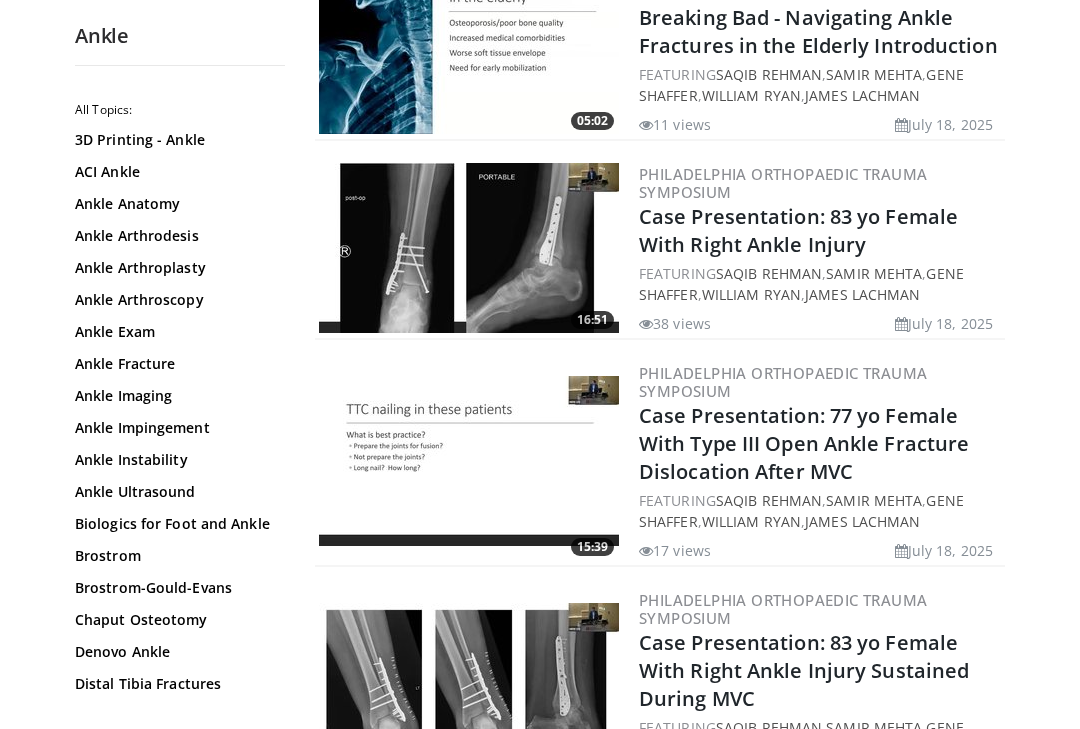 click on "Distal Tibia Fractures" at bounding box center [175, 684] 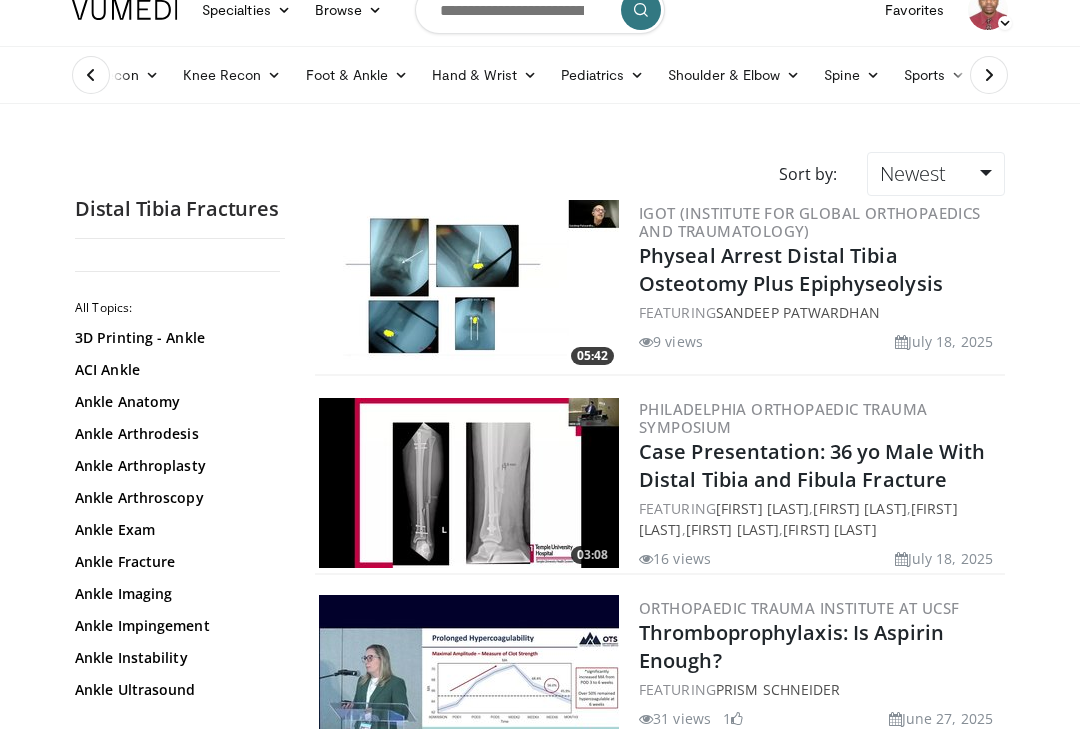 scroll, scrollTop: 26, scrollLeft: 0, axis: vertical 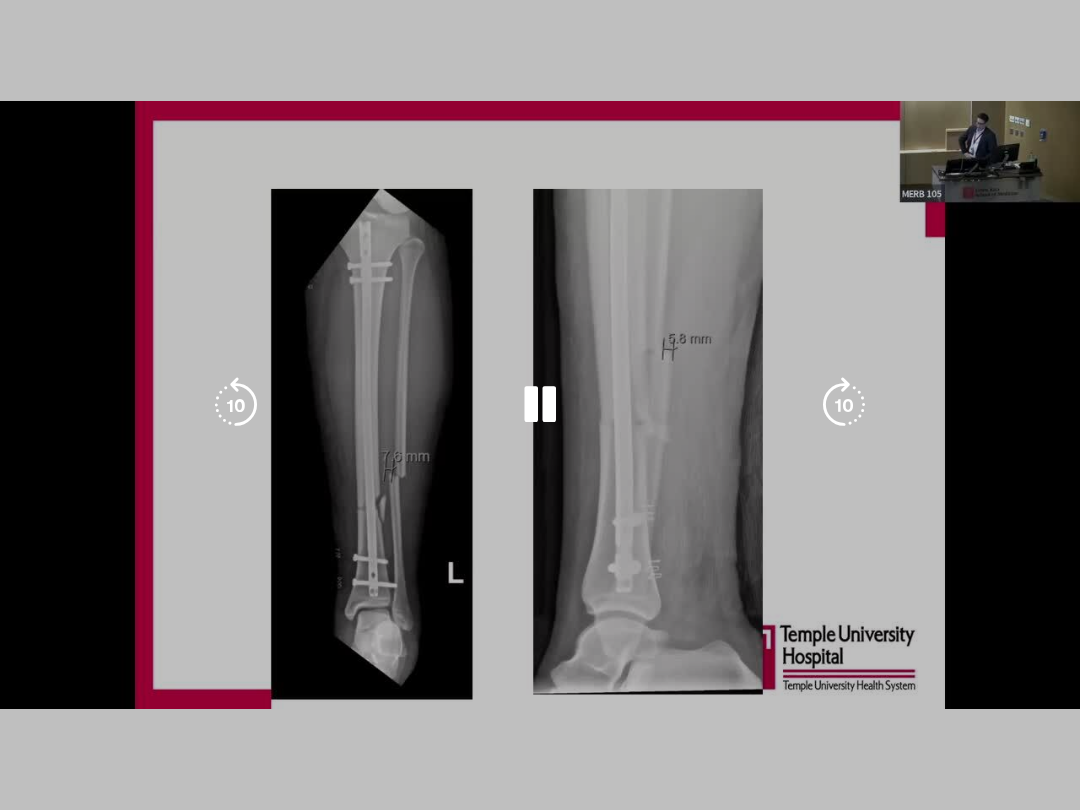 click on "10 seconds
Tap to unmute" at bounding box center (540, 405) 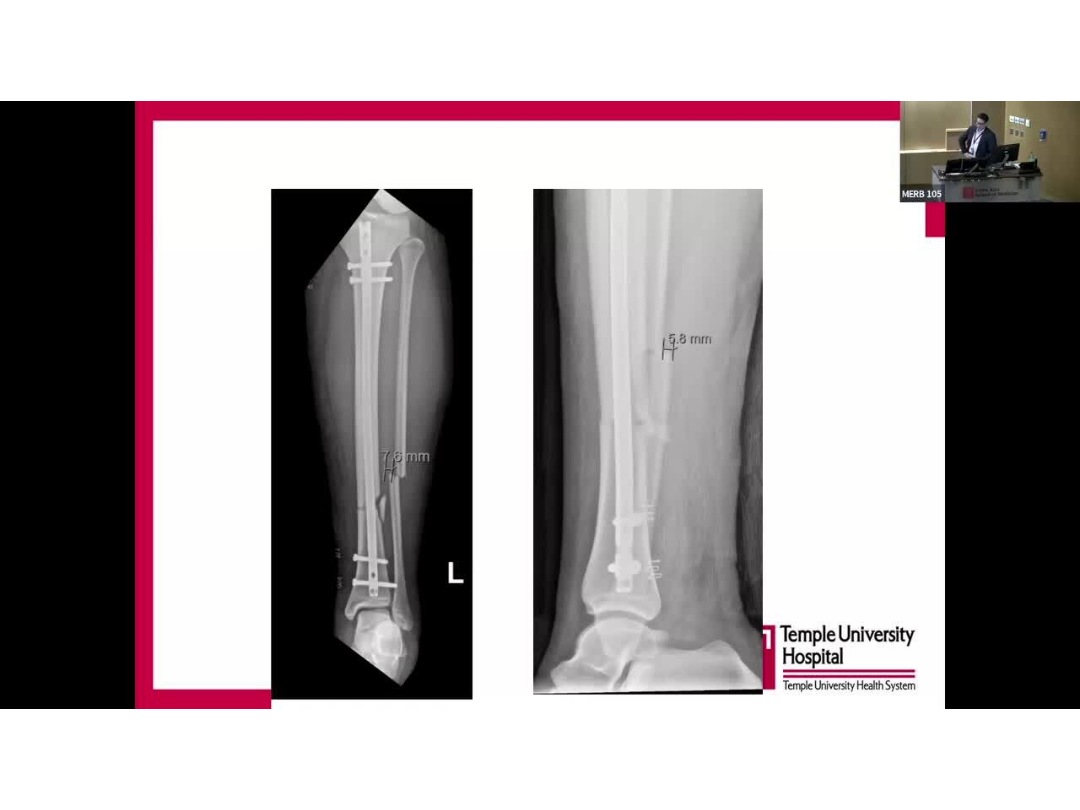 click at bounding box center [844, 405] 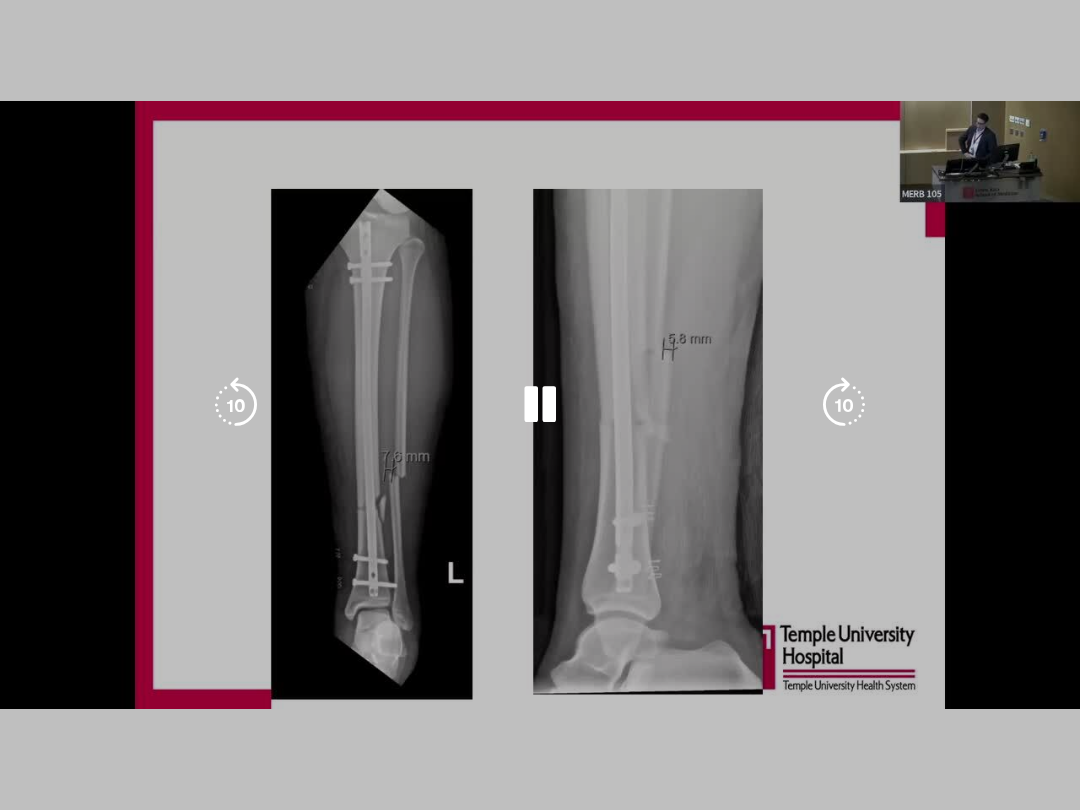 click at bounding box center [1060, 830] 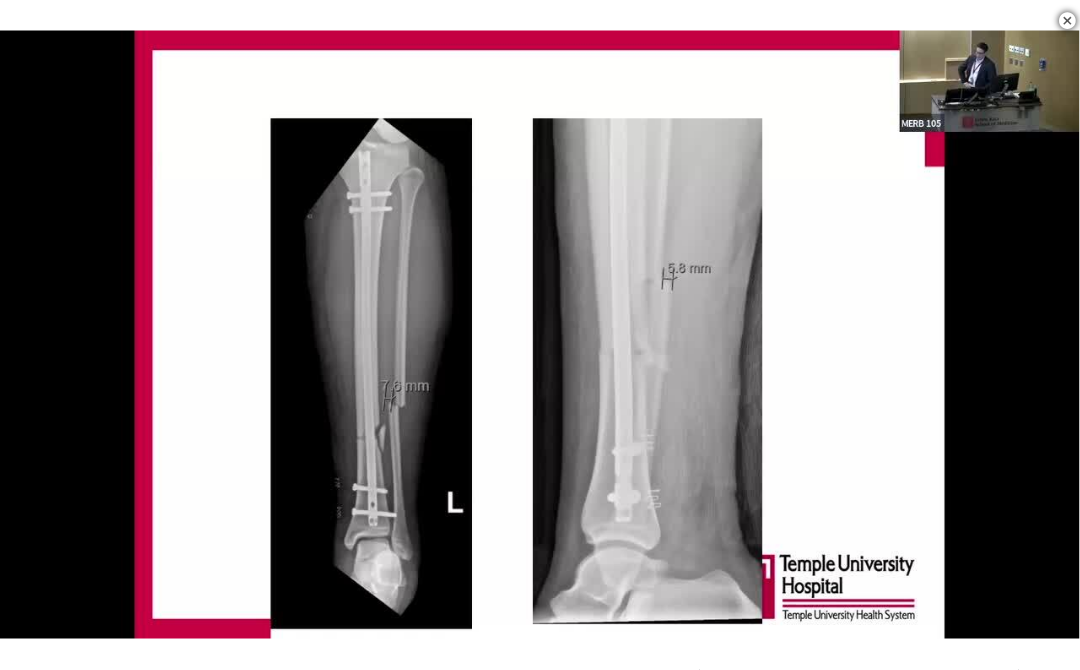 scroll, scrollTop: 1875, scrollLeft: 70, axis: both 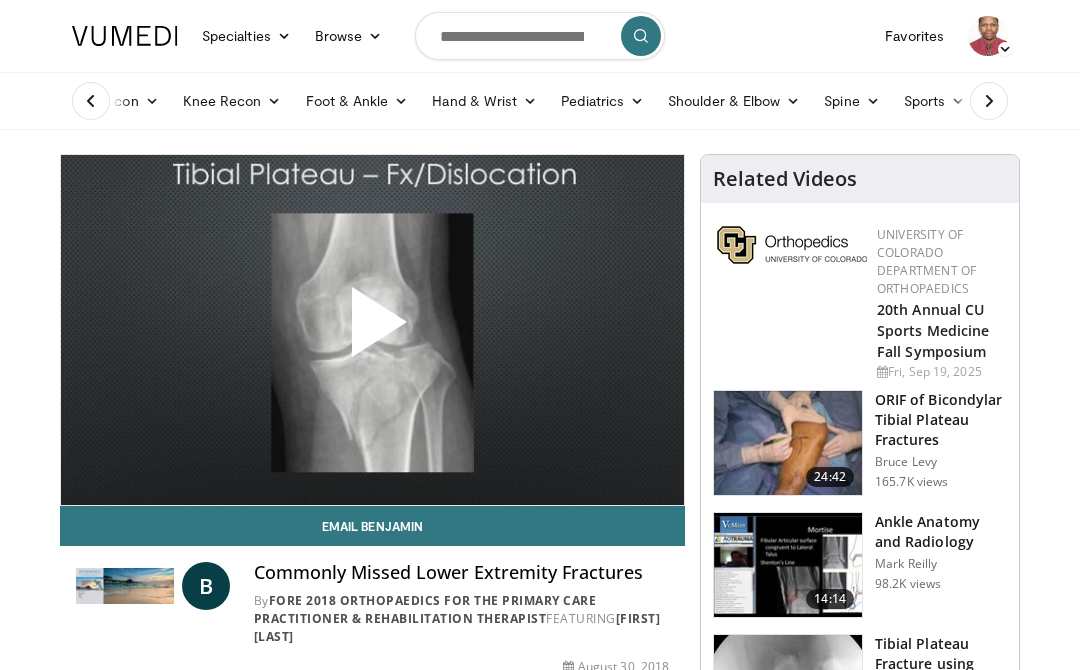 click at bounding box center [788, 443] 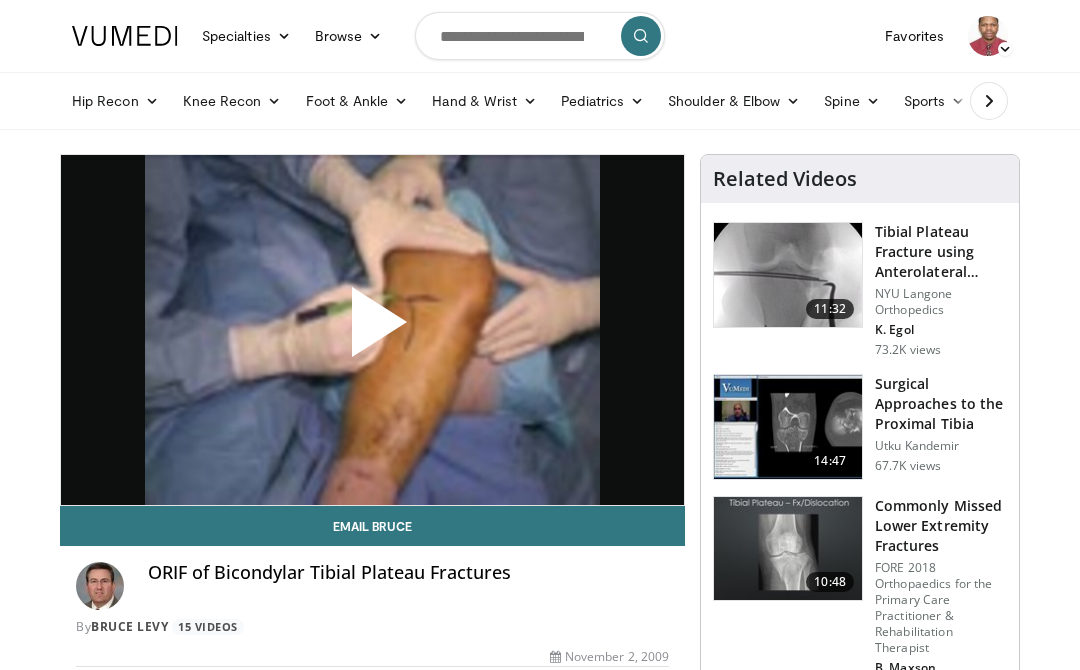 scroll, scrollTop: 0, scrollLeft: 0, axis: both 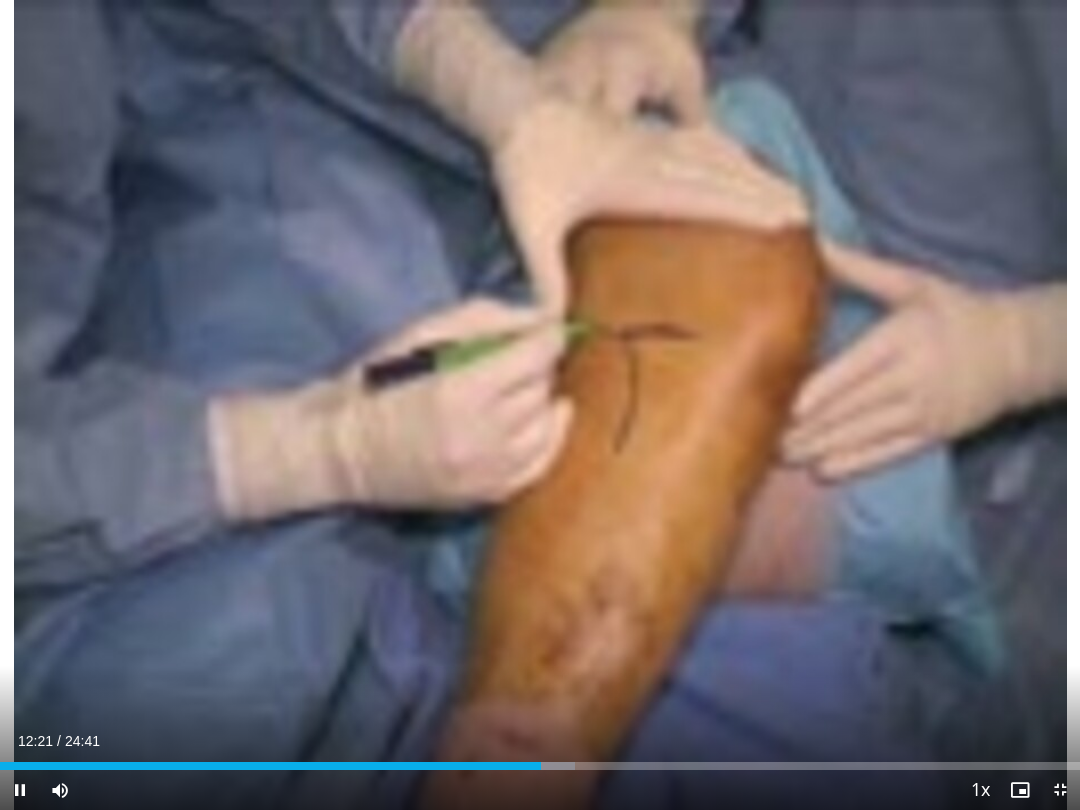 click on "10 seconds
Tap to unmute" at bounding box center (540, 405) 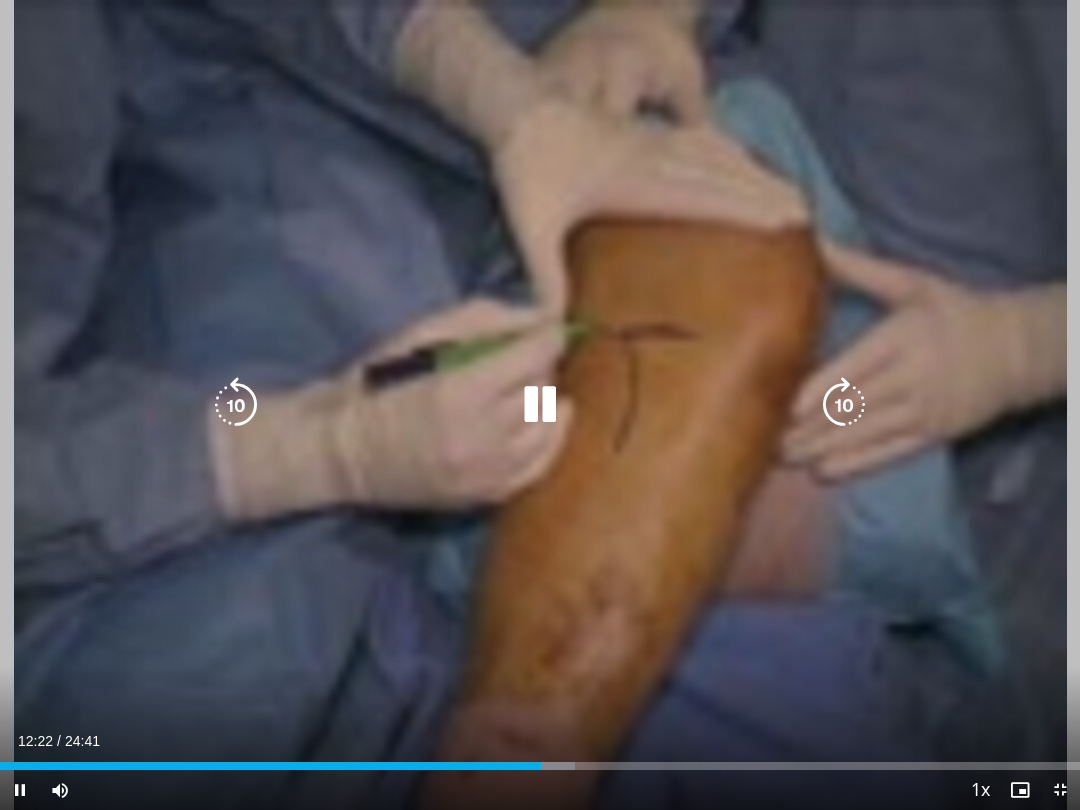 click at bounding box center (236, 405) 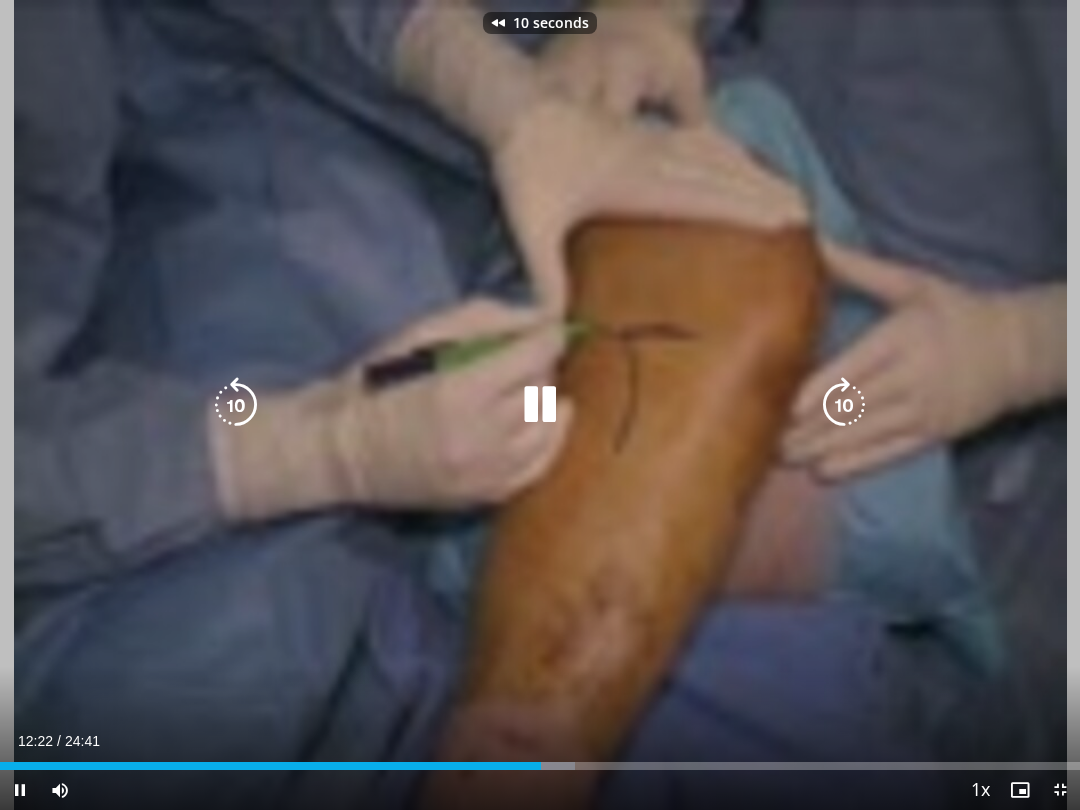 click at bounding box center (236, 405) 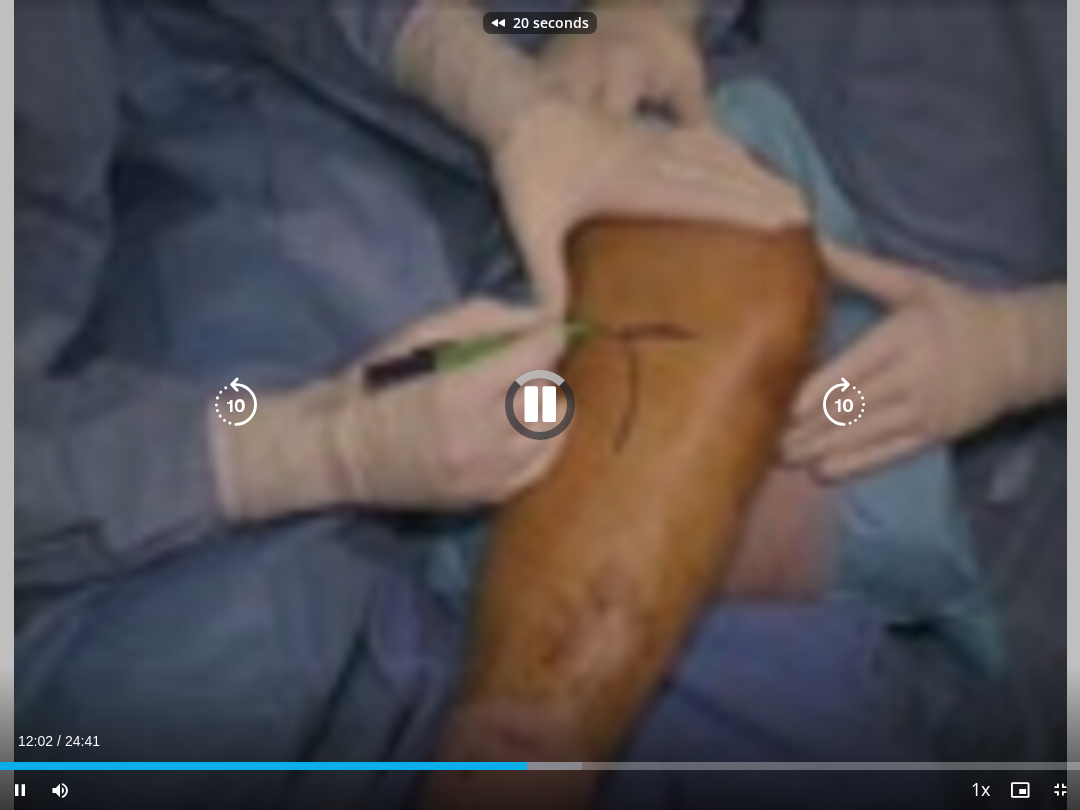 click at bounding box center (236, 405) 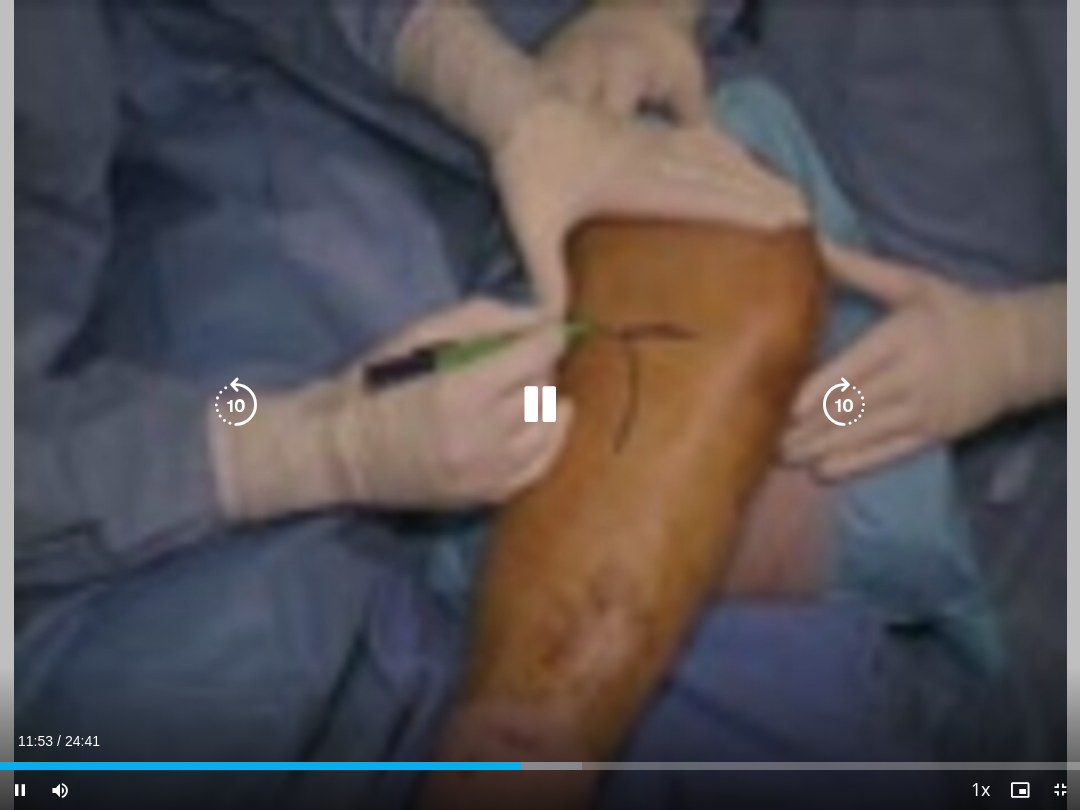 click at bounding box center [236, 405] 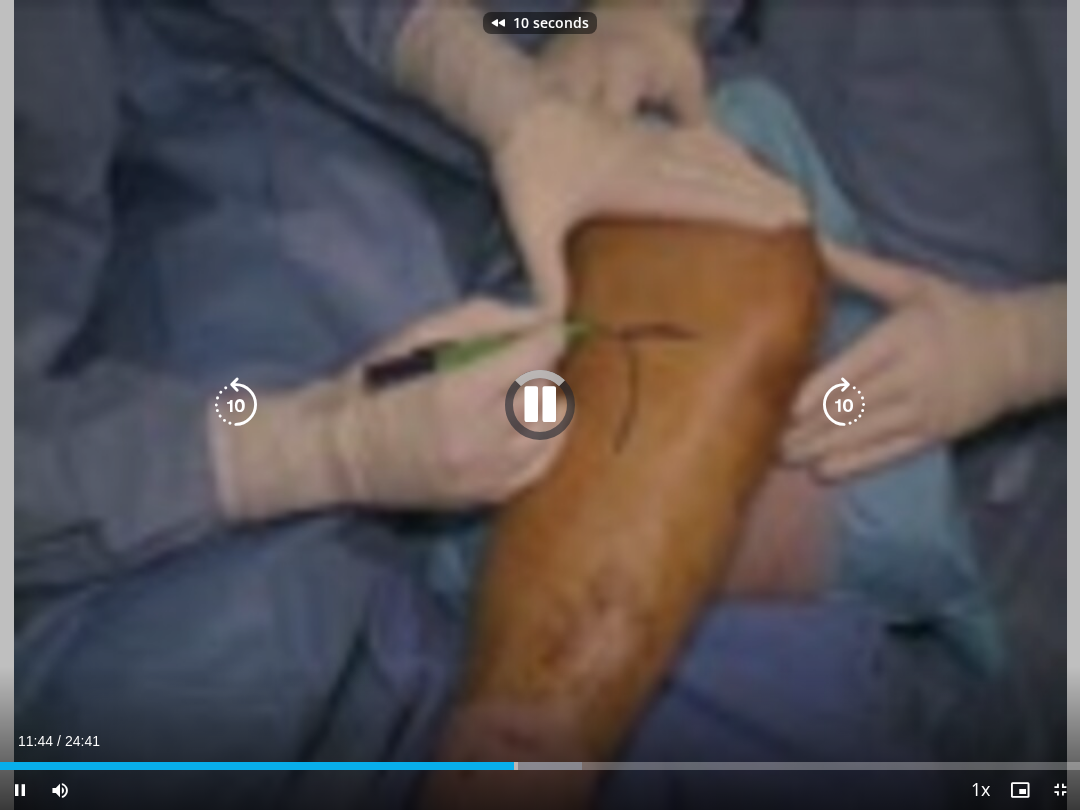click at bounding box center [236, 405] 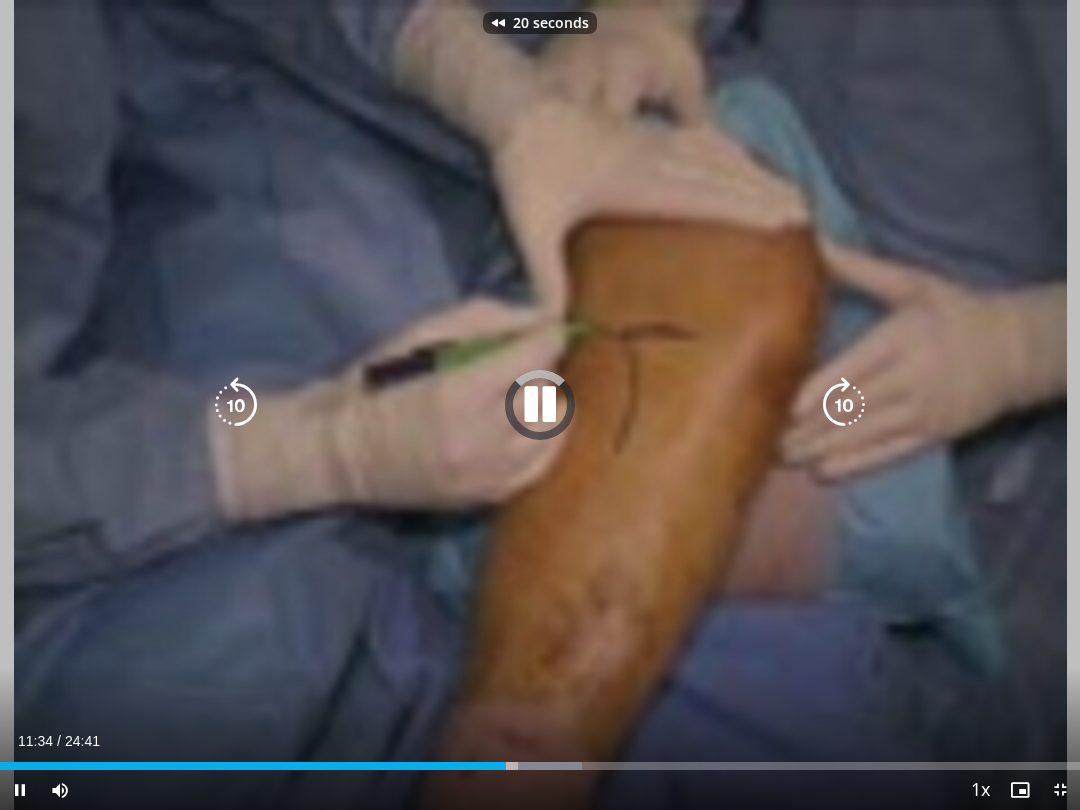 click at bounding box center (236, 405) 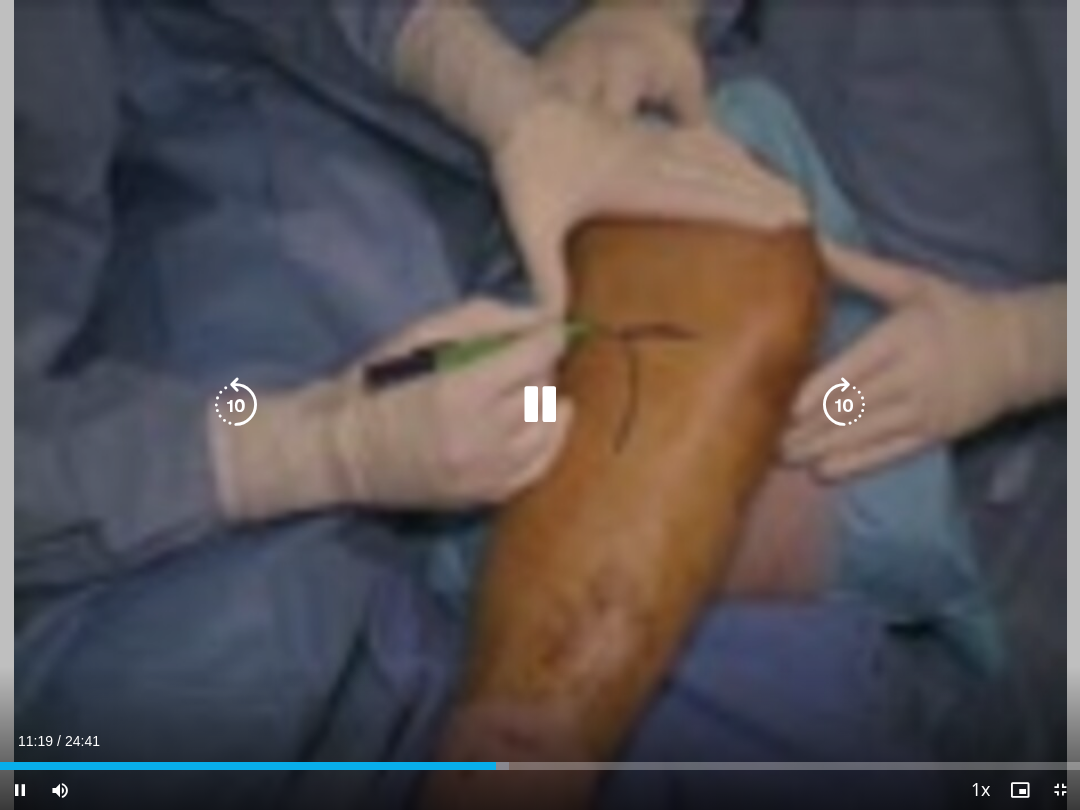 click at bounding box center [236, 405] 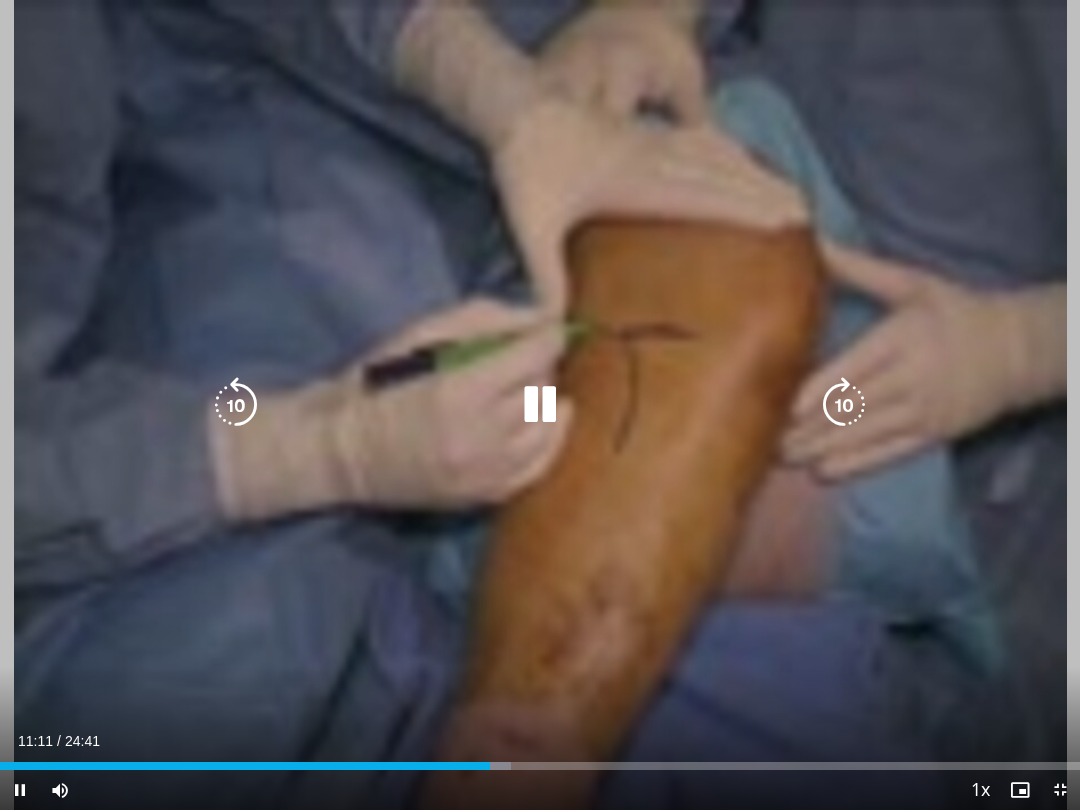 click at bounding box center [236, 405] 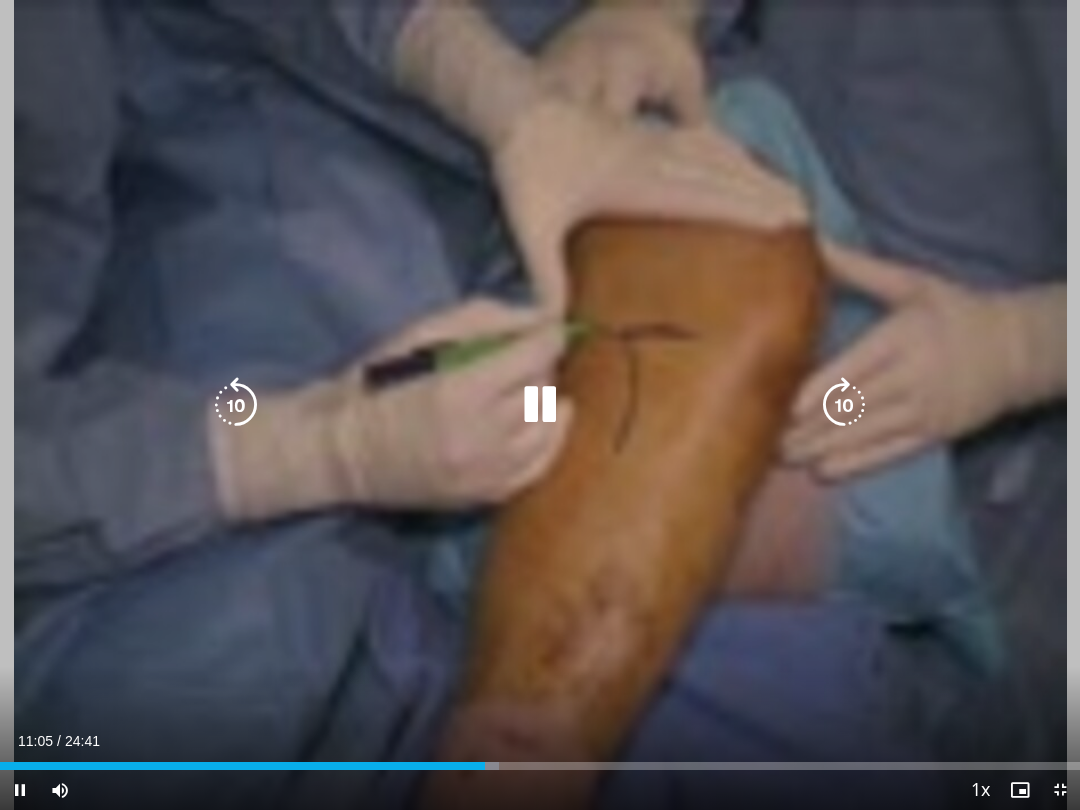 click at bounding box center [236, 405] 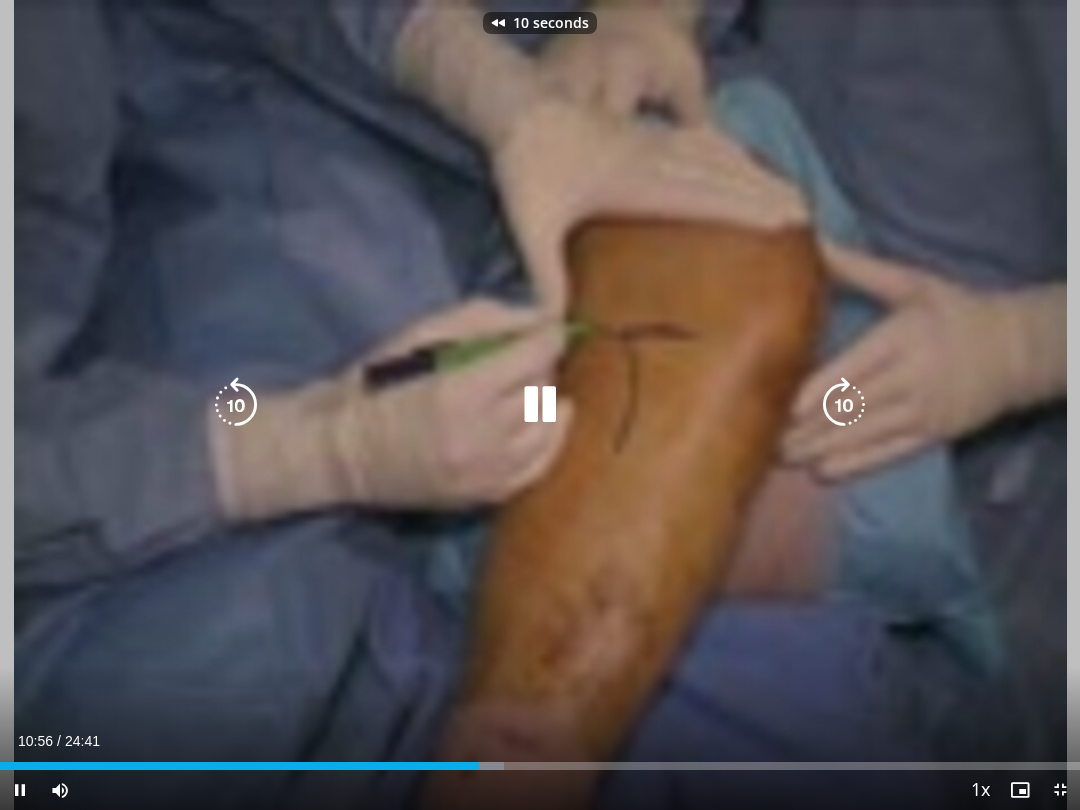 click at bounding box center (236, 405) 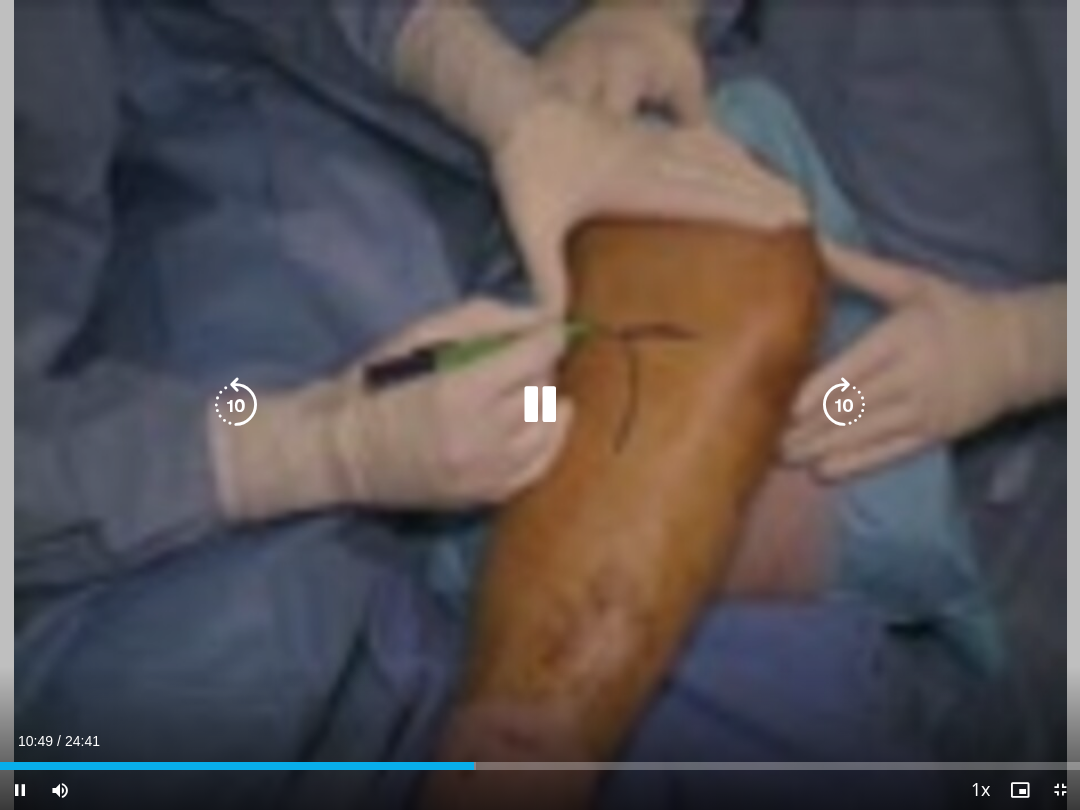 click at bounding box center [236, 405] 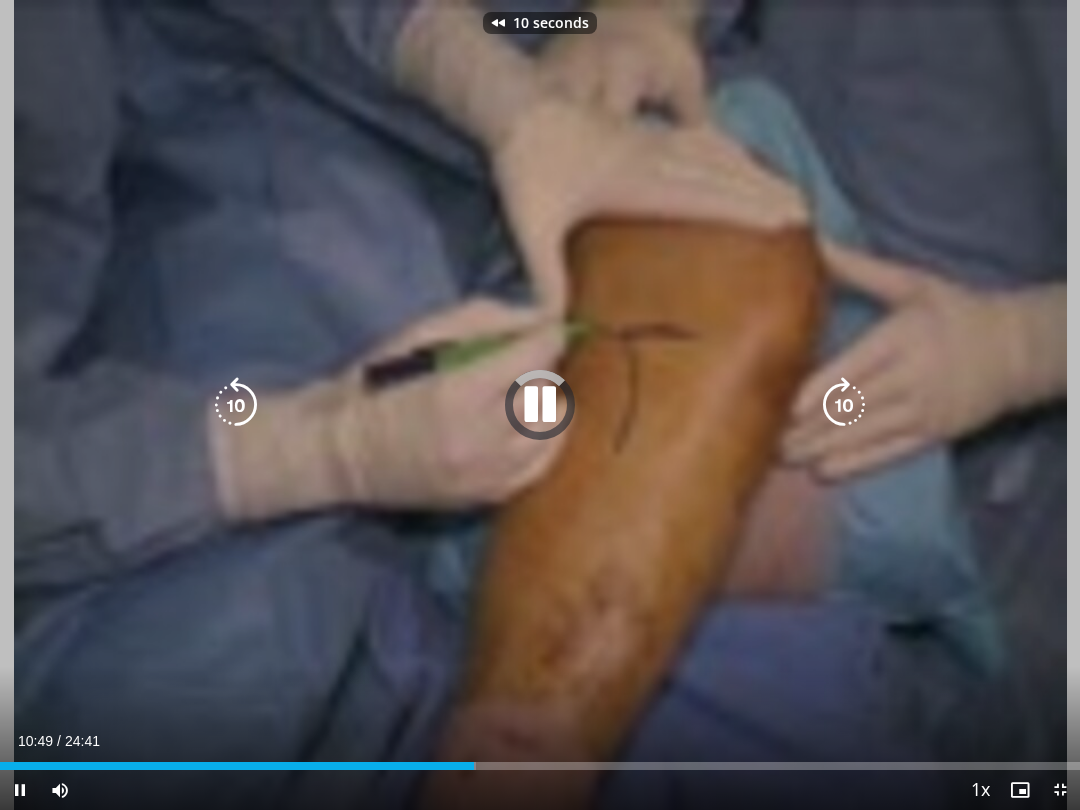 click at bounding box center [236, 405] 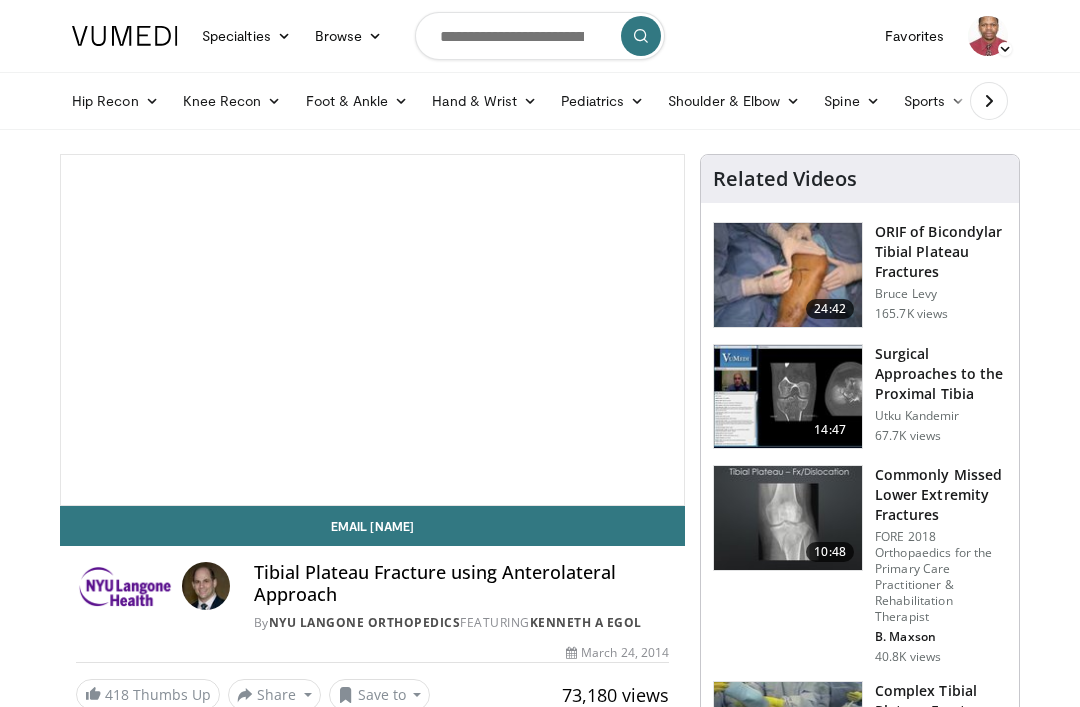 scroll, scrollTop: 0, scrollLeft: 0, axis: both 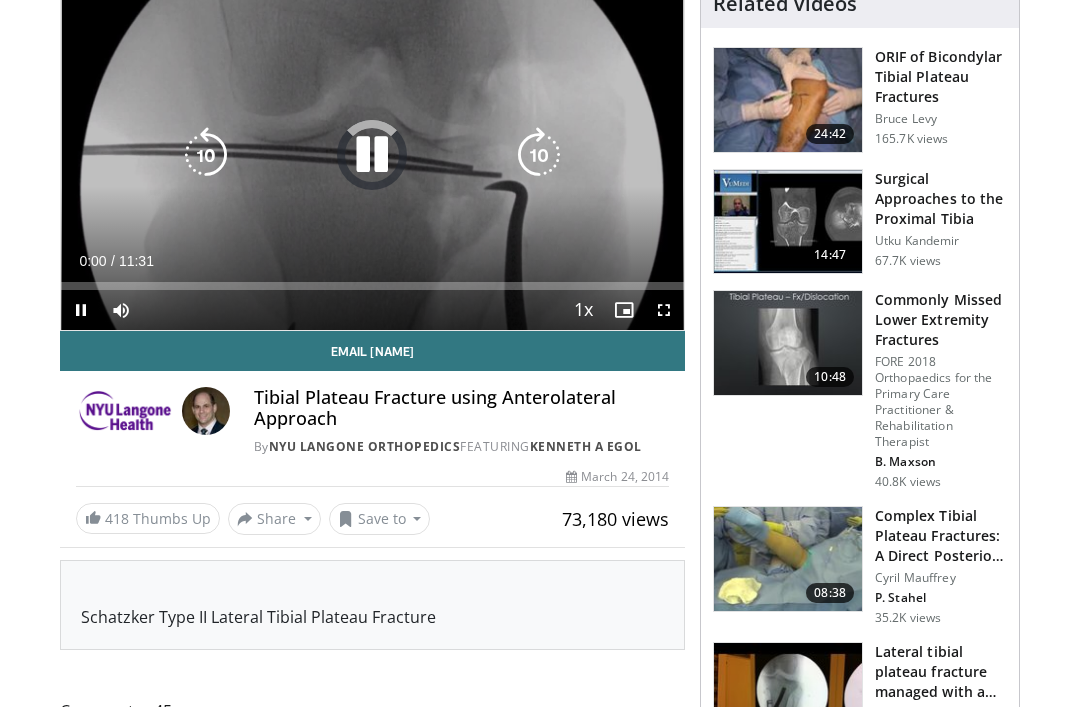 click on "10 seconds
Tap to unmute" at bounding box center (372, 155) 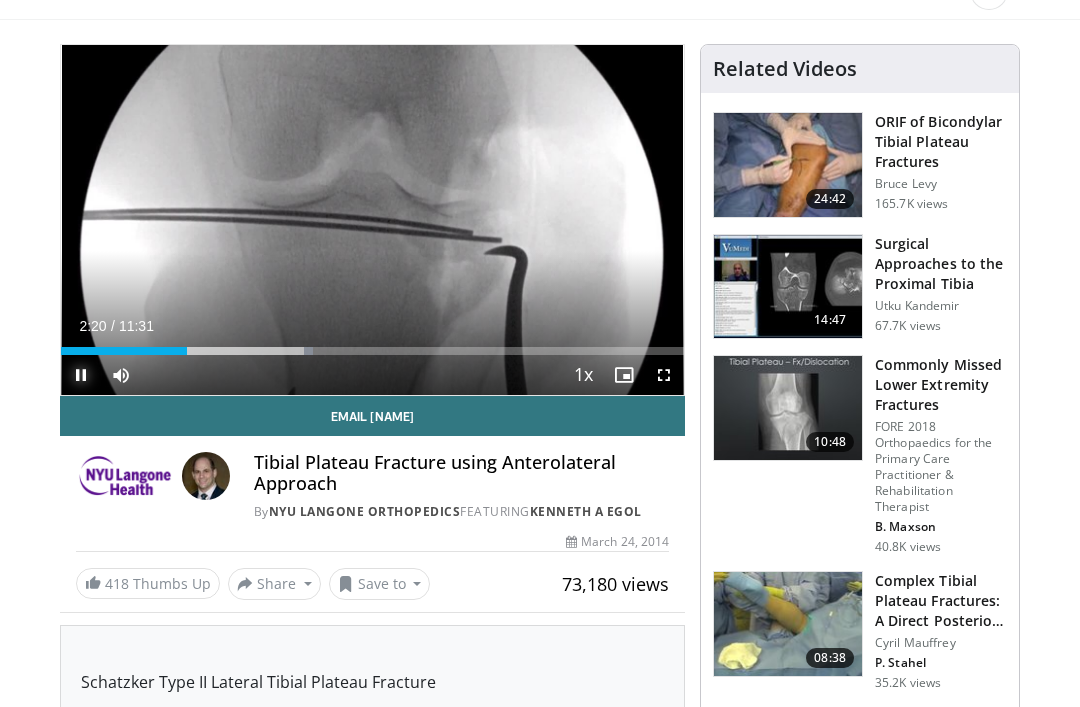 scroll, scrollTop: 106, scrollLeft: 94, axis: both 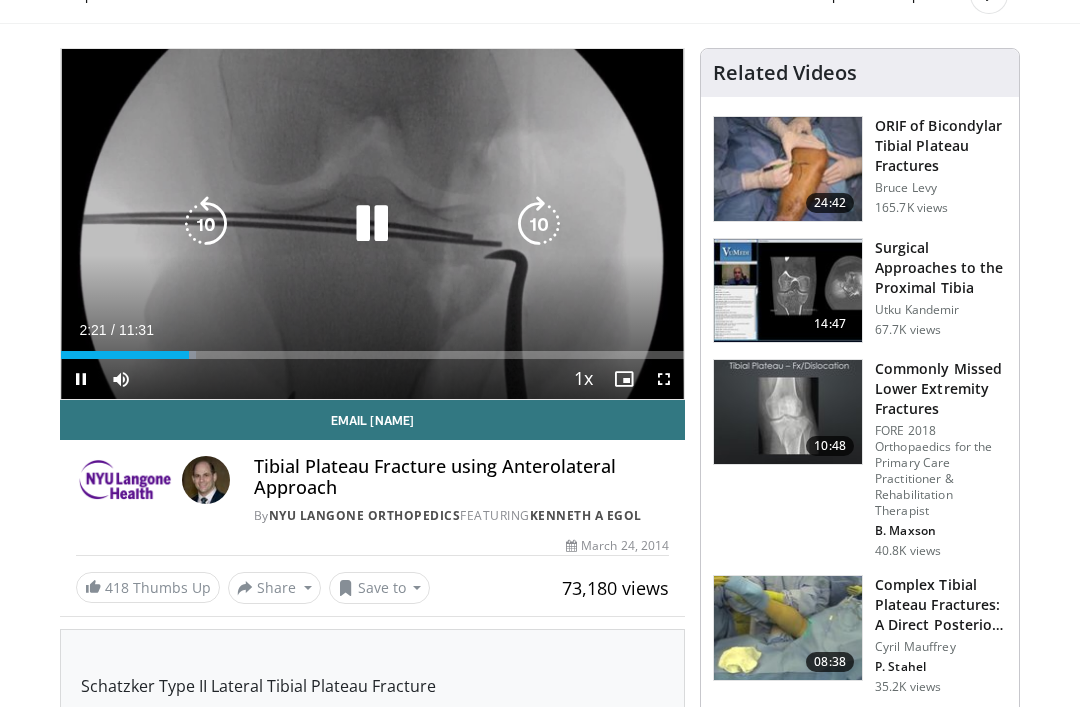 click on "10 seconds
Tap to unmute" at bounding box center (372, 224) 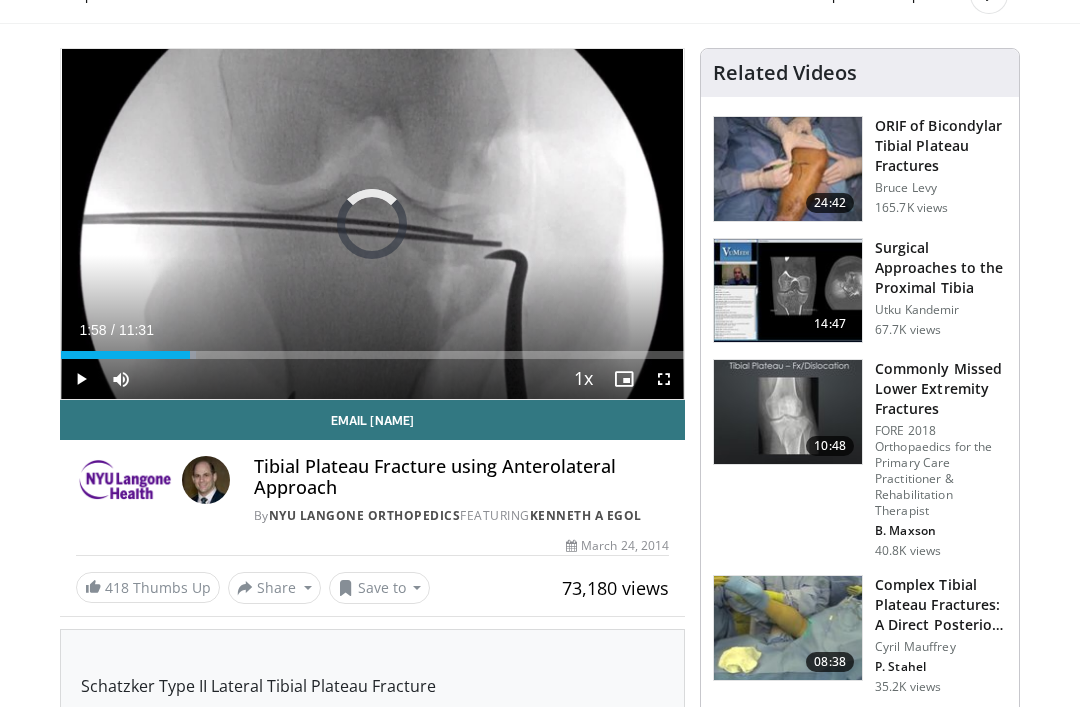 click on "Loaded :  21.70%" at bounding box center [372, 349] 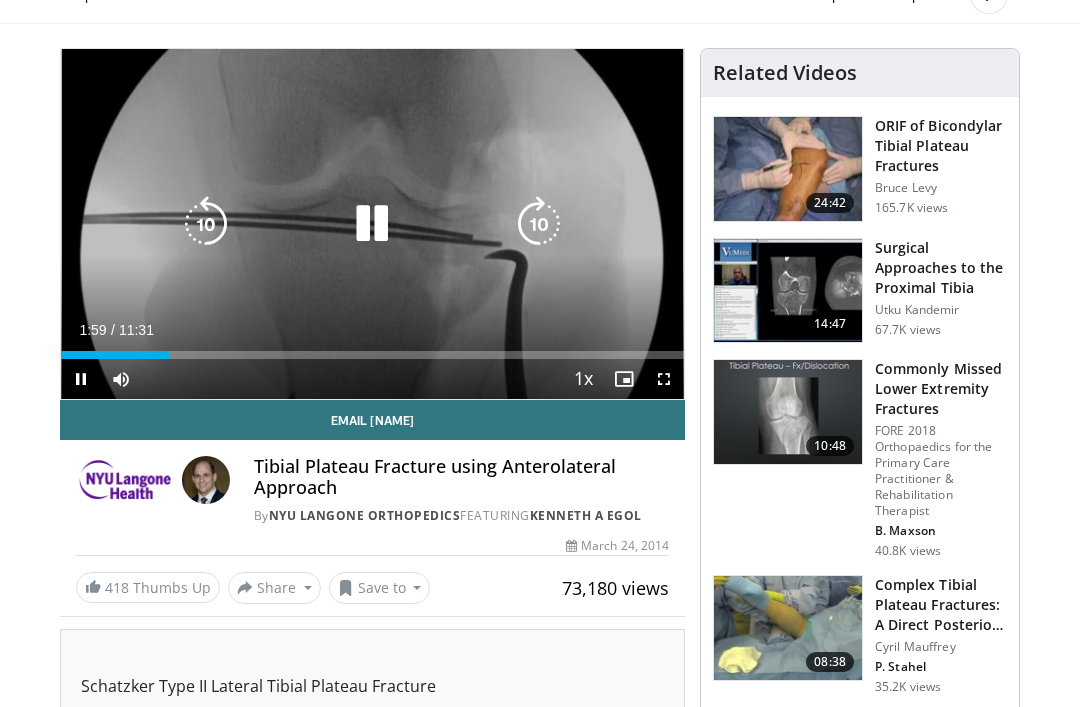 click on "Loaded :  17.36%" at bounding box center [115, 355] 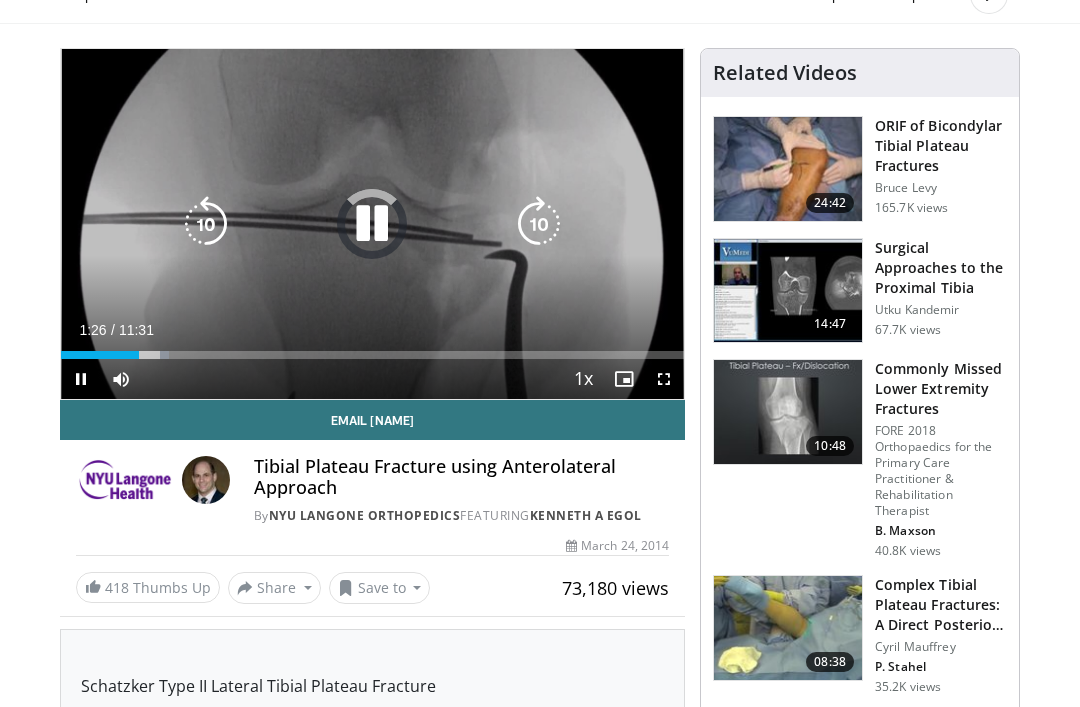 click at bounding box center (100, 355) 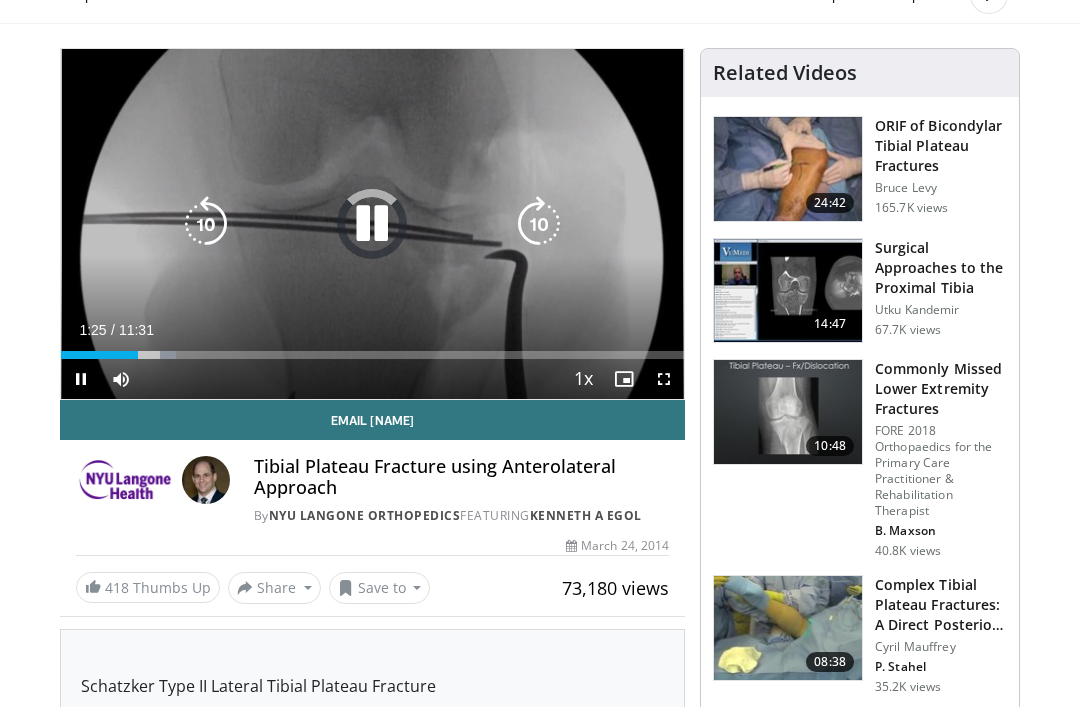 click at bounding box center [206, 224] 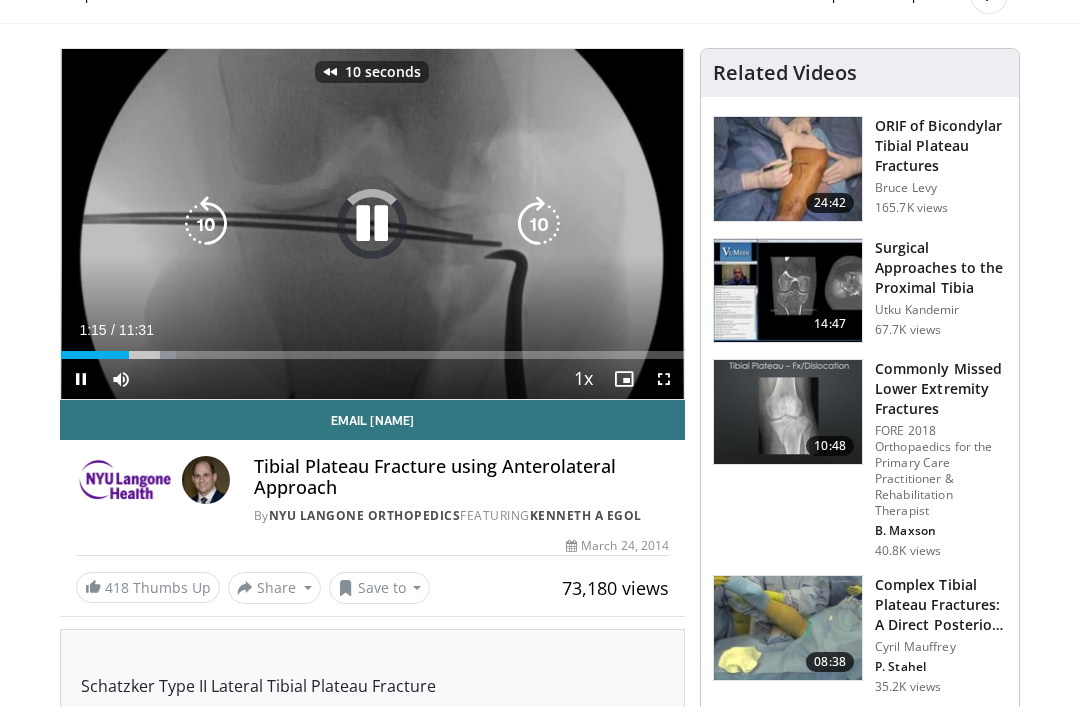 click at bounding box center [206, 224] 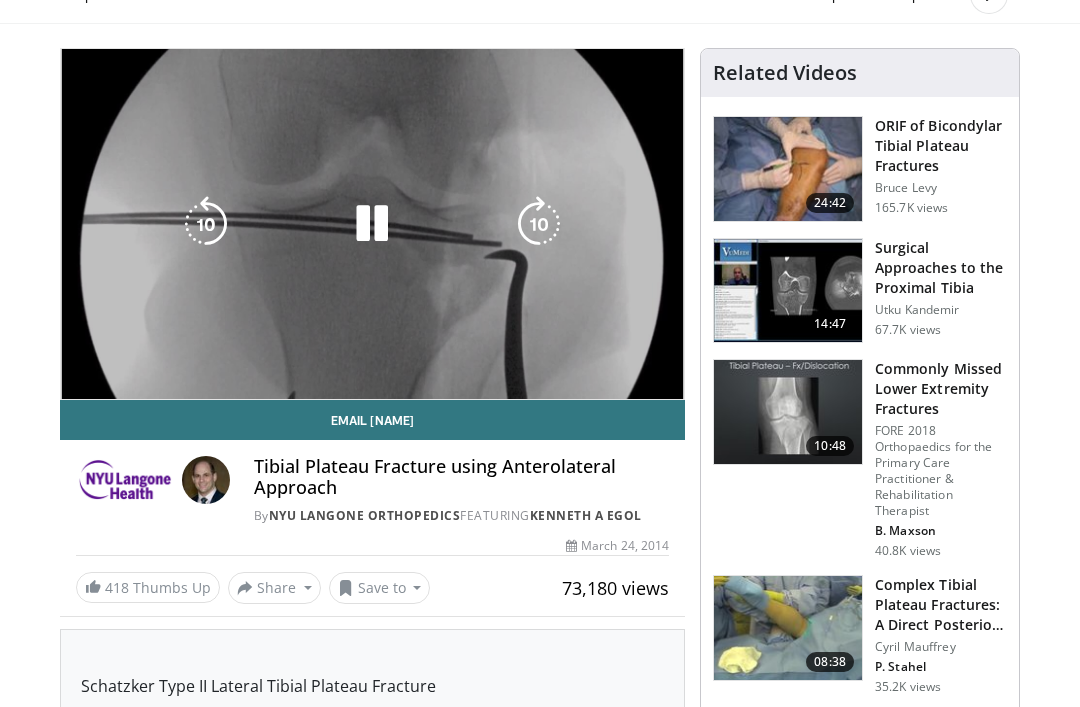 click on "30 seconds
Tap to unmute" at bounding box center [372, 224] 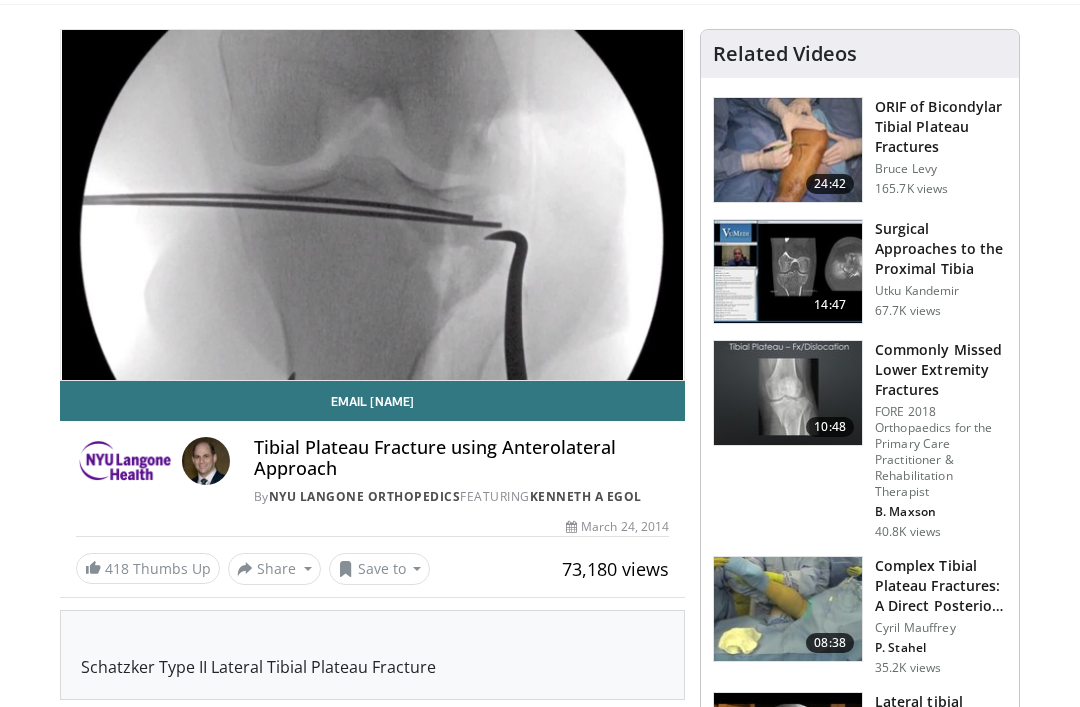 scroll, scrollTop: 136, scrollLeft: 78, axis: both 